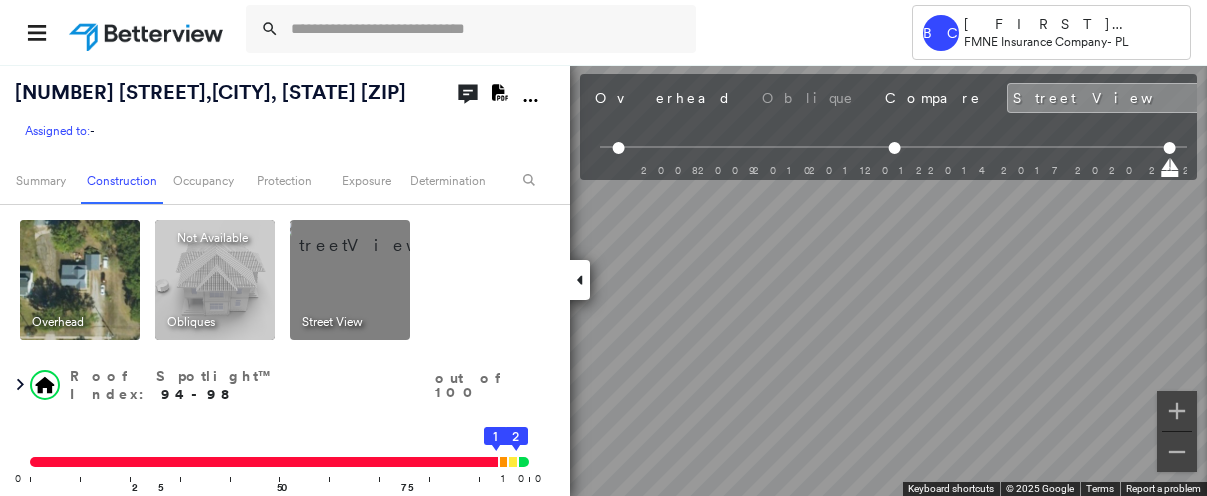 scroll, scrollTop: 0, scrollLeft: 0, axis: both 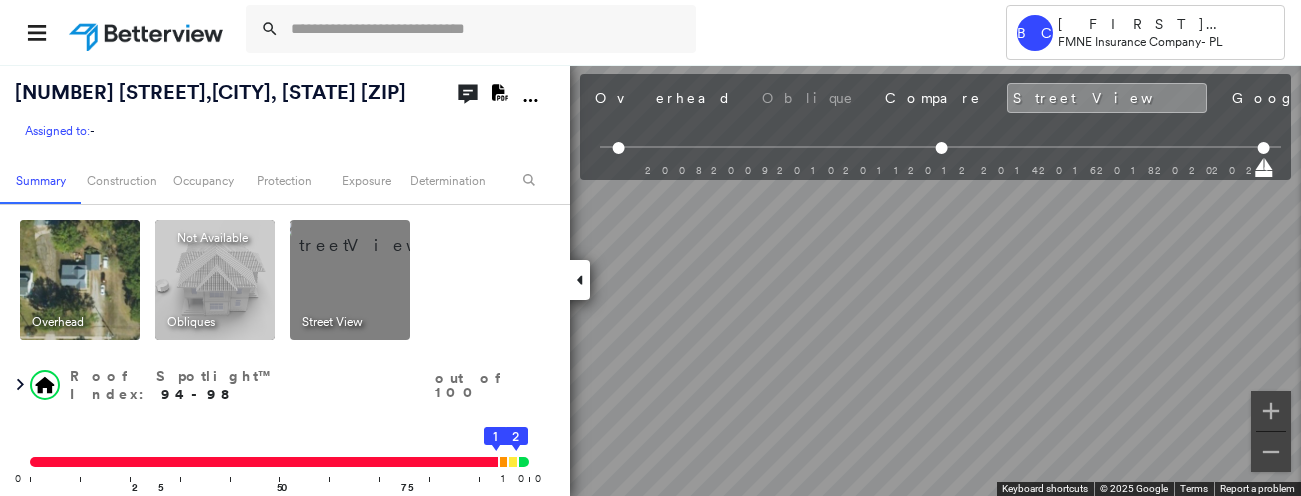 click 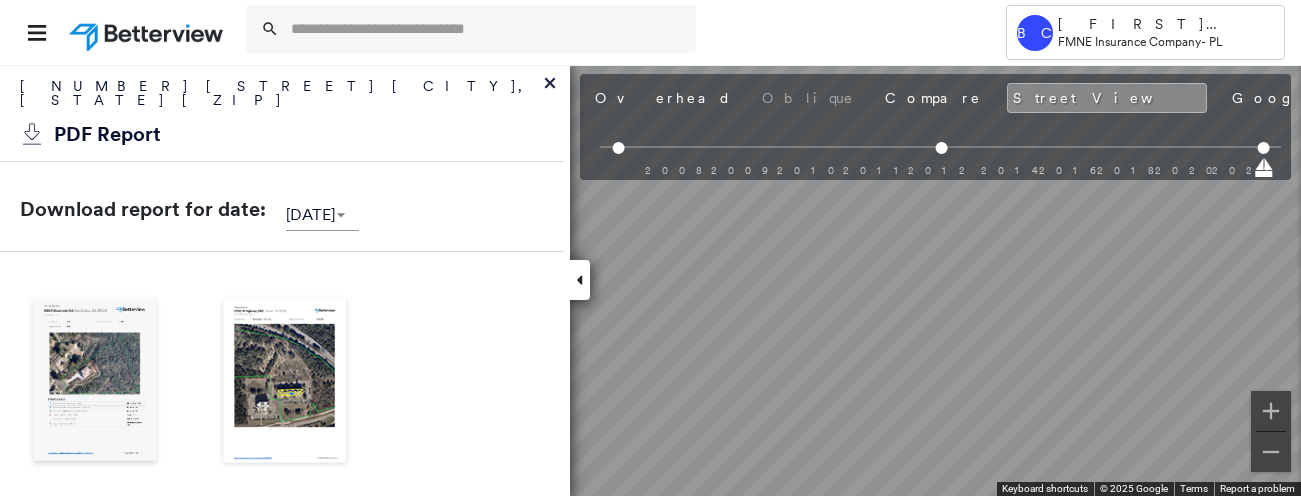 click at bounding box center (95, 382) 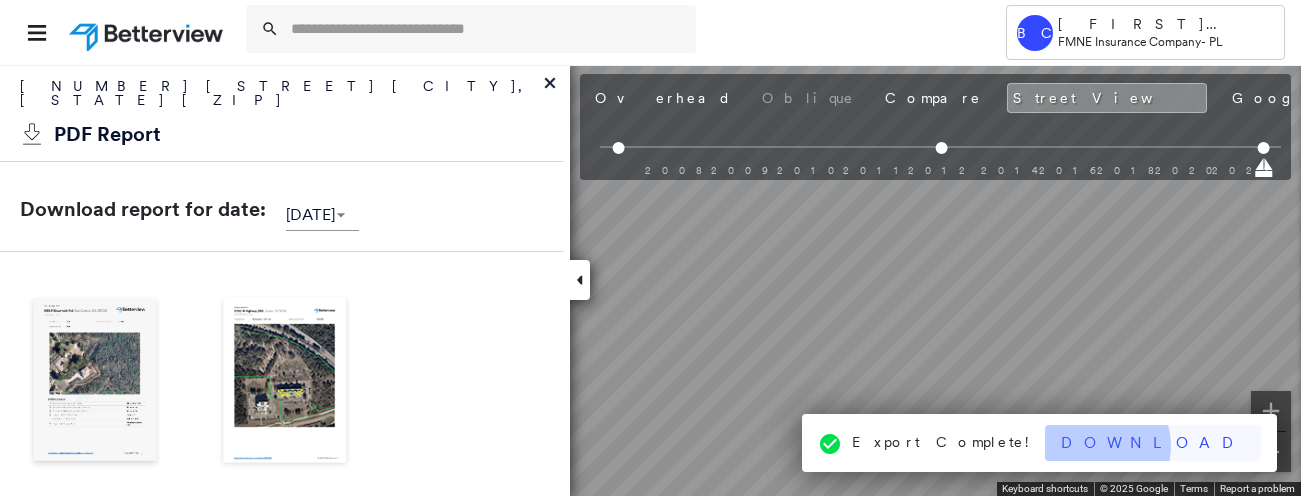 click on "Download" at bounding box center [1153, 443] 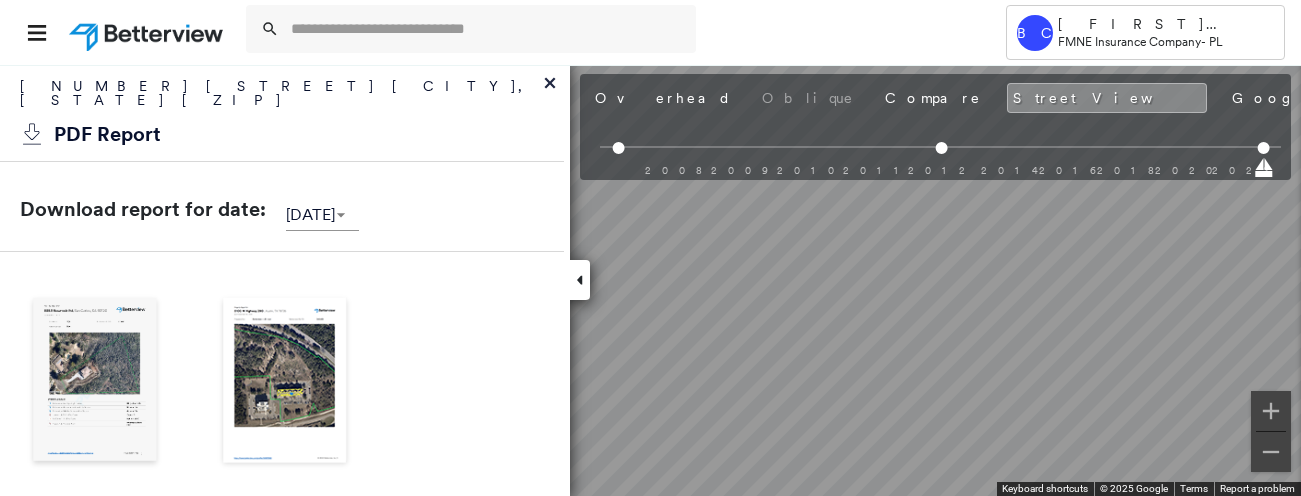 click on "Summary An abridged PDF that summarizes building spotlights on a property and omits flags, measurements, and Partner Connect data Complete PDF Export a PDF that displays building spotlights, flags, measurements, and Partner Connect data. Peril Risks Export a PDF that summarizes the Peril Risks detected on a property Executive Overview Two page overview of the property that summarizes property and building conditions, for Executives. Agent Overview Two page overview of the property that summarizes property and building conditions, without scores, for Agents." at bounding box center (282, 979) 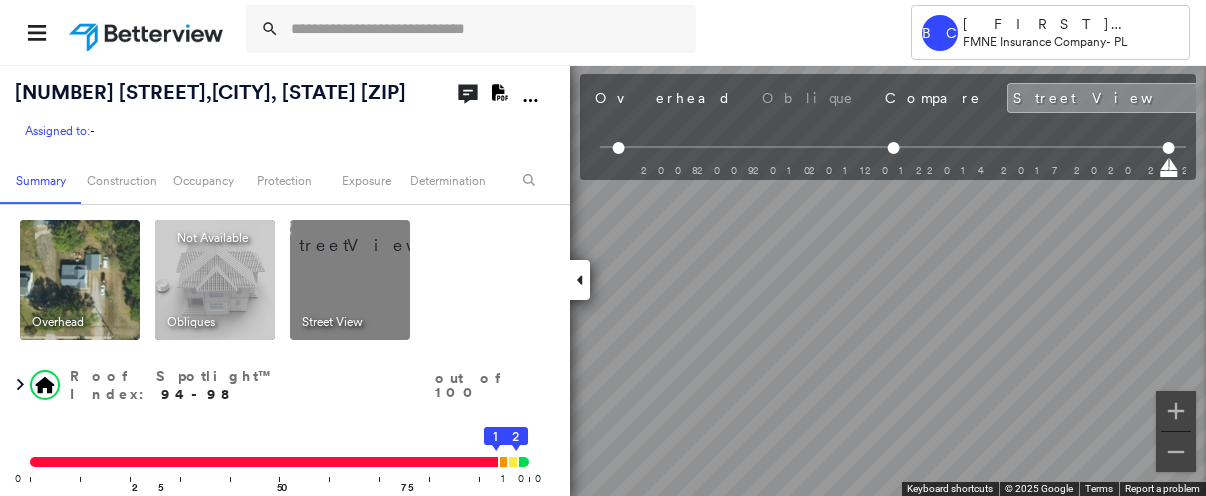 click on "Overhead Obliques Not Available ; Street View" at bounding box center [282, 280] 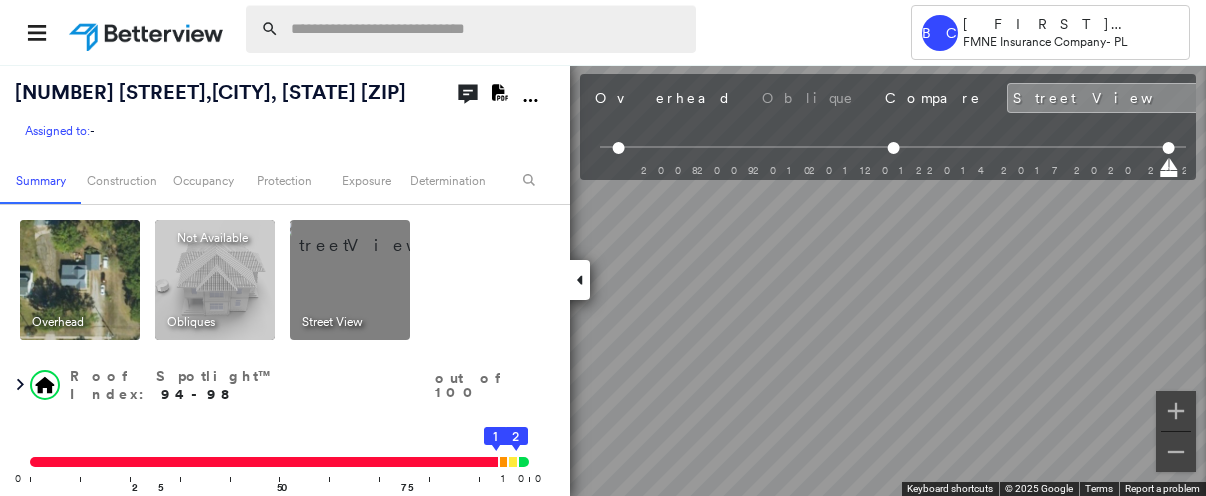 click at bounding box center [487, 29] 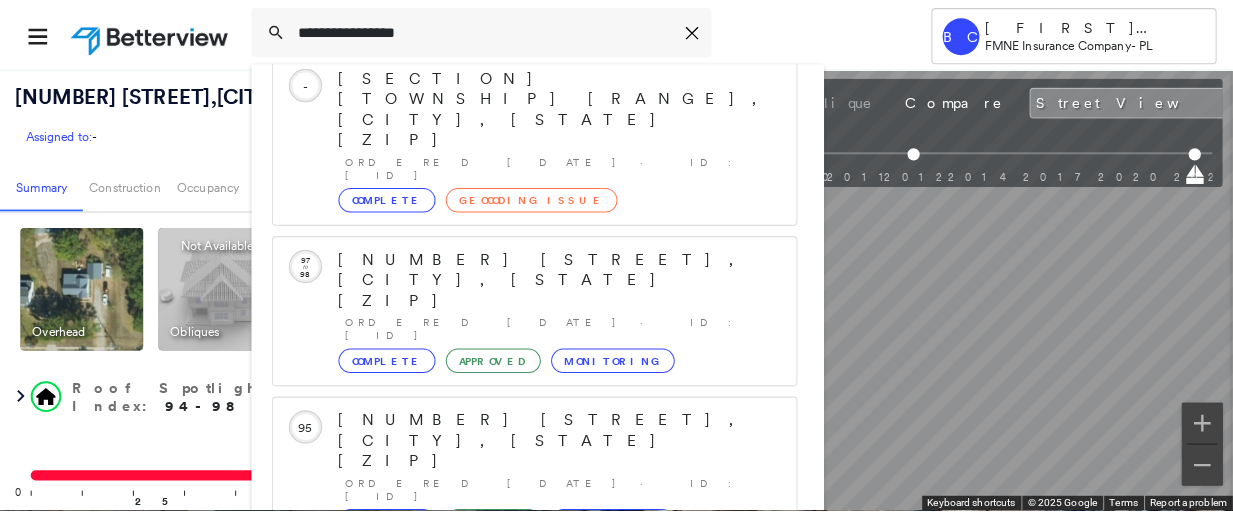 scroll, scrollTop: 102, scrollLeft: 0, axis: vertical 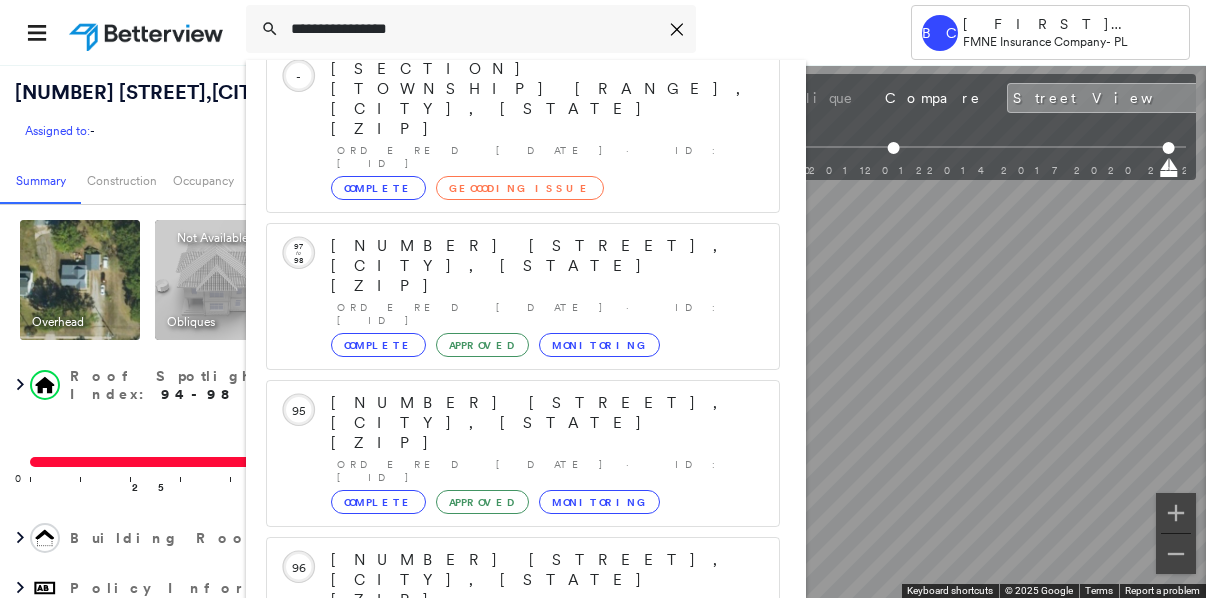 type on "**********" 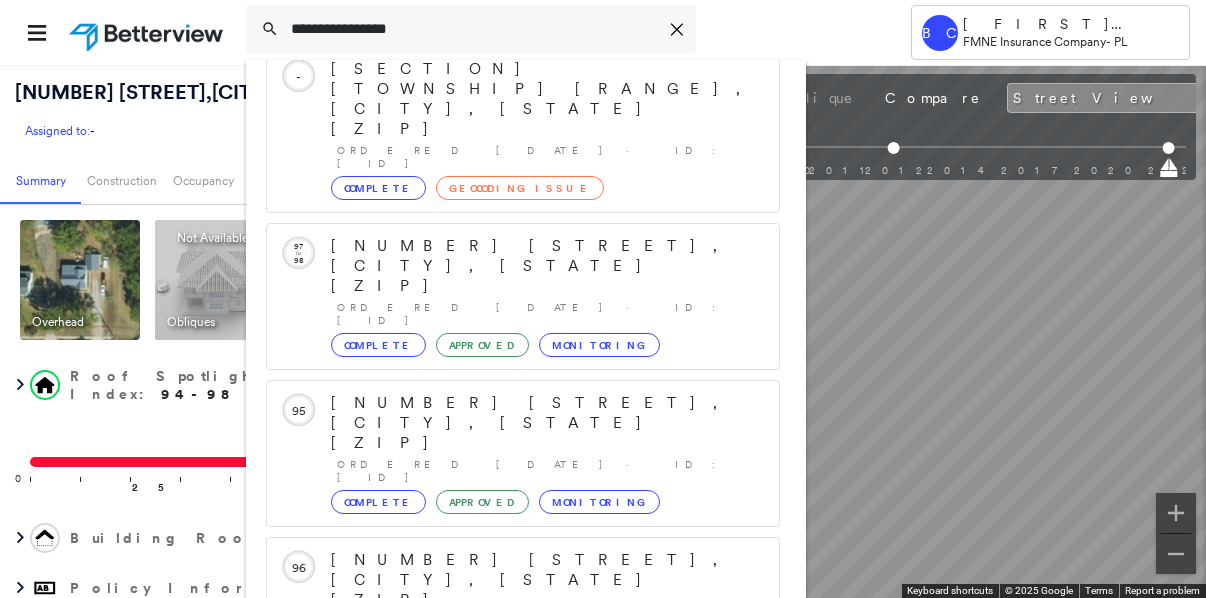 click on "[NUMBER] [STREET], [CITY], [STATE] [ZIP]" at bounding box center [501, 820] 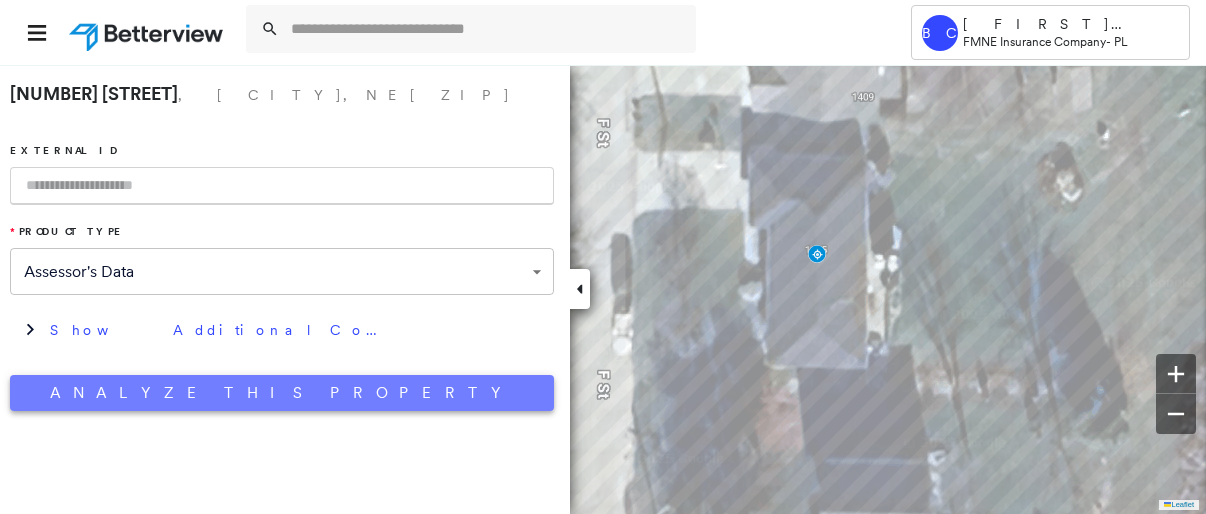 click on "Analyze This Property" at bounding box center [282, 393] 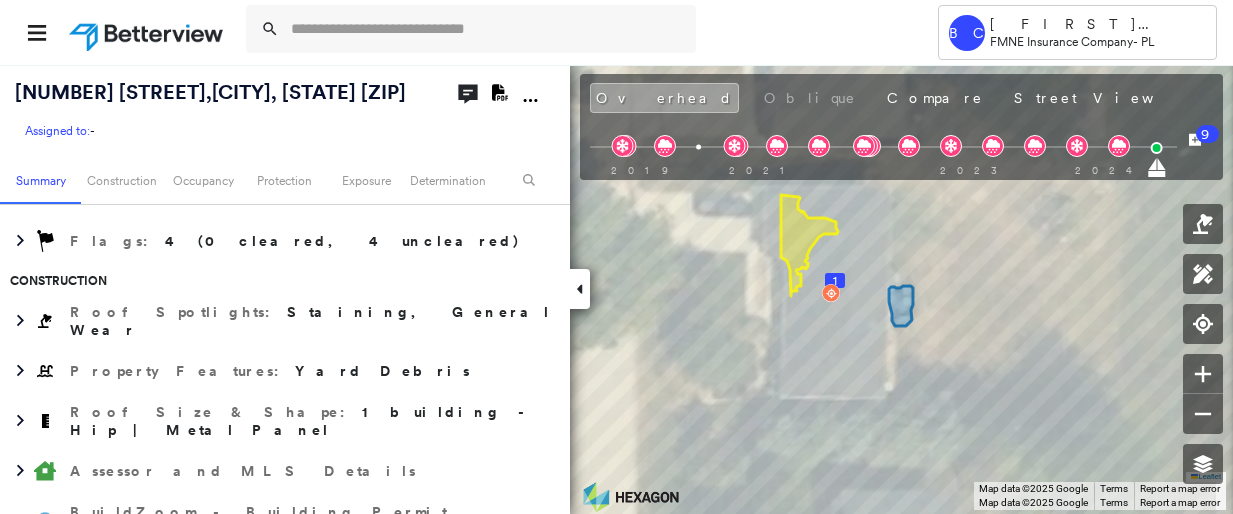 scroll, scrollTop: 400, scrollLeft: 0, axis: vertical 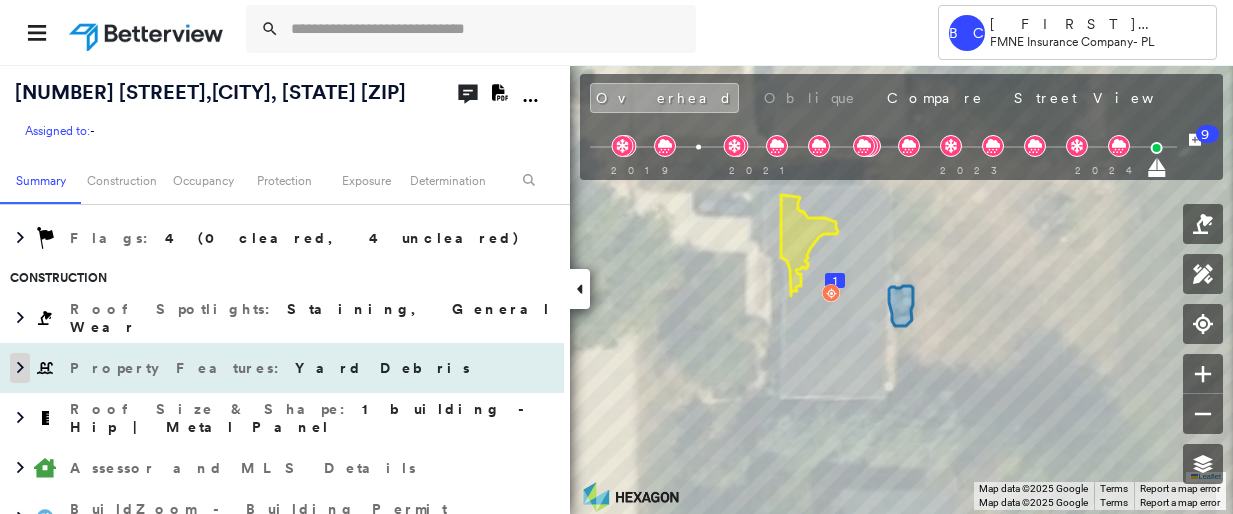 click 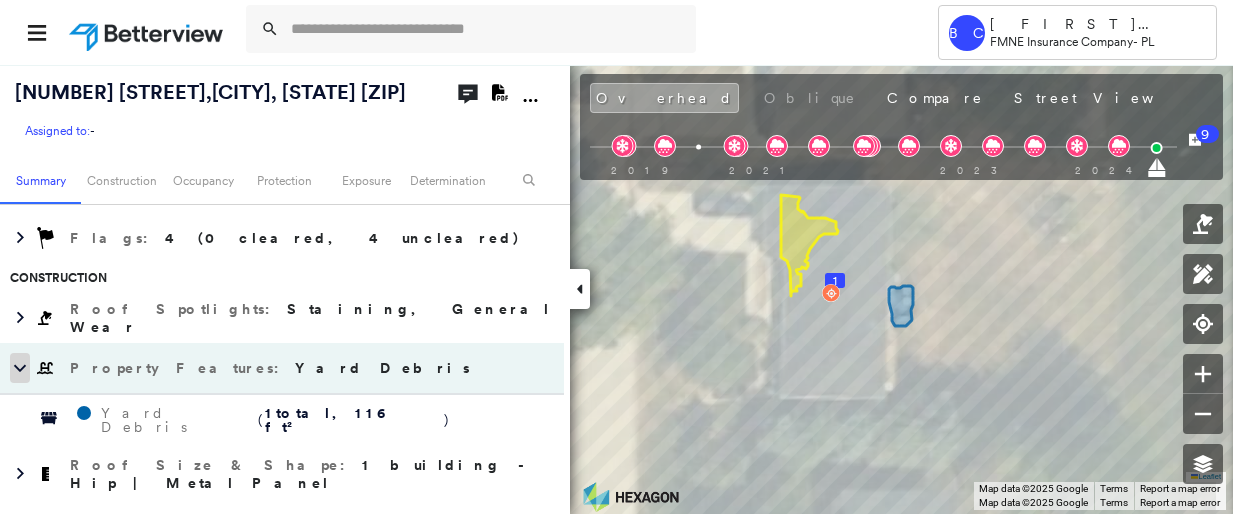 click 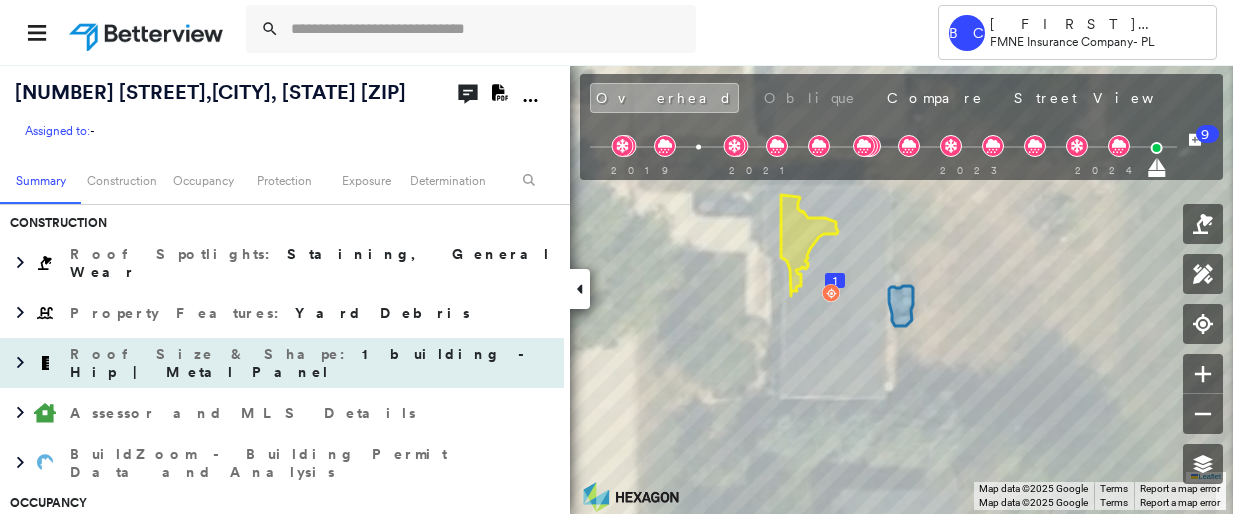 scroll, scrollTop: 500, scrollLeft: 0, axis: vertical 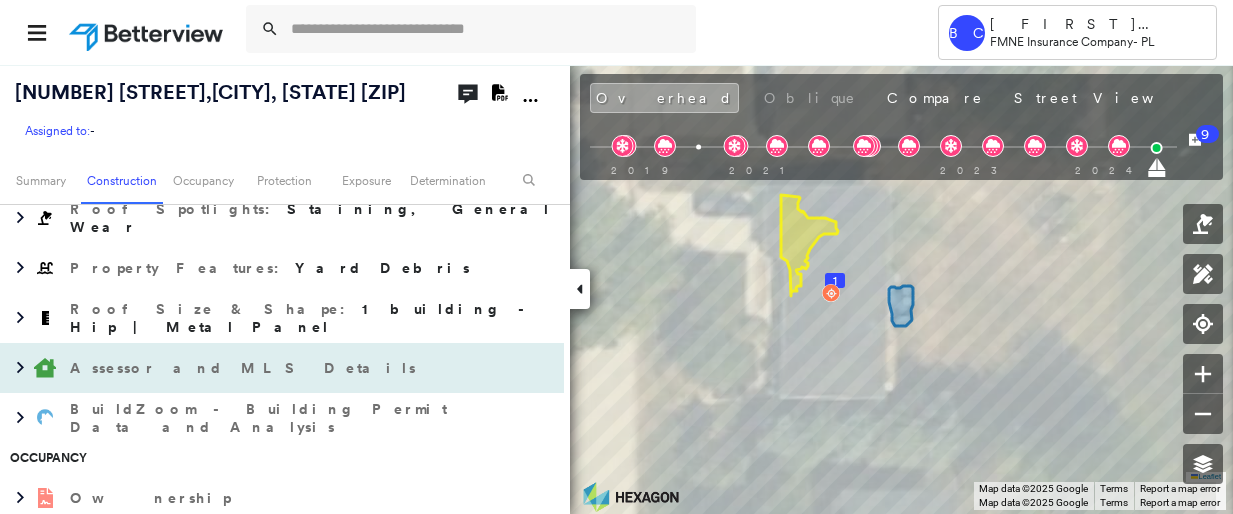 click on "Assessor and MLS Details" at bounding box center [245, 368] 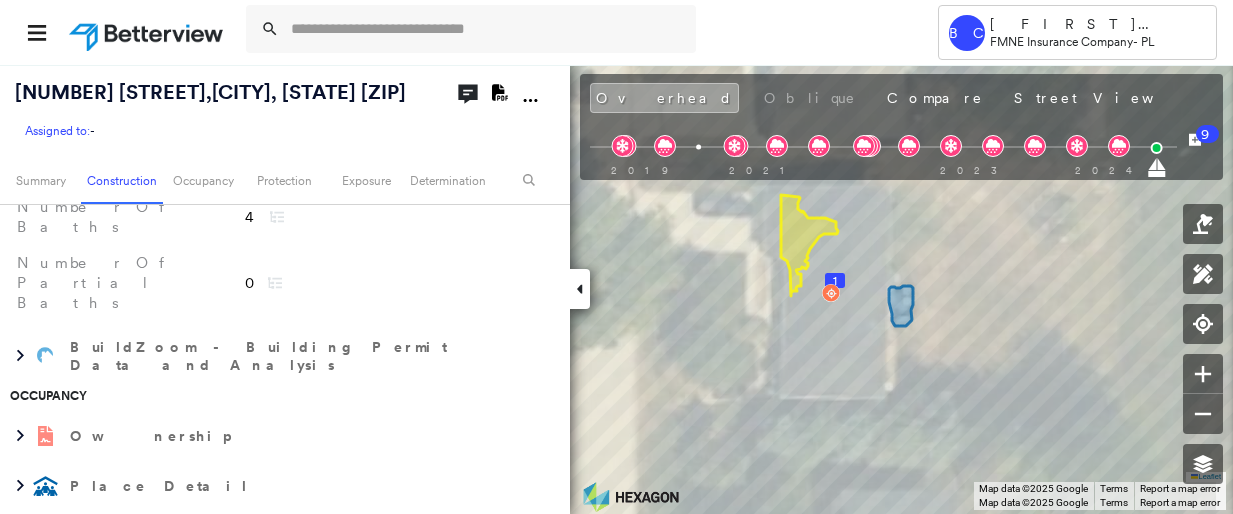 scroll, scrollTop: 1000, scrollLeft: 0, axis: vertical 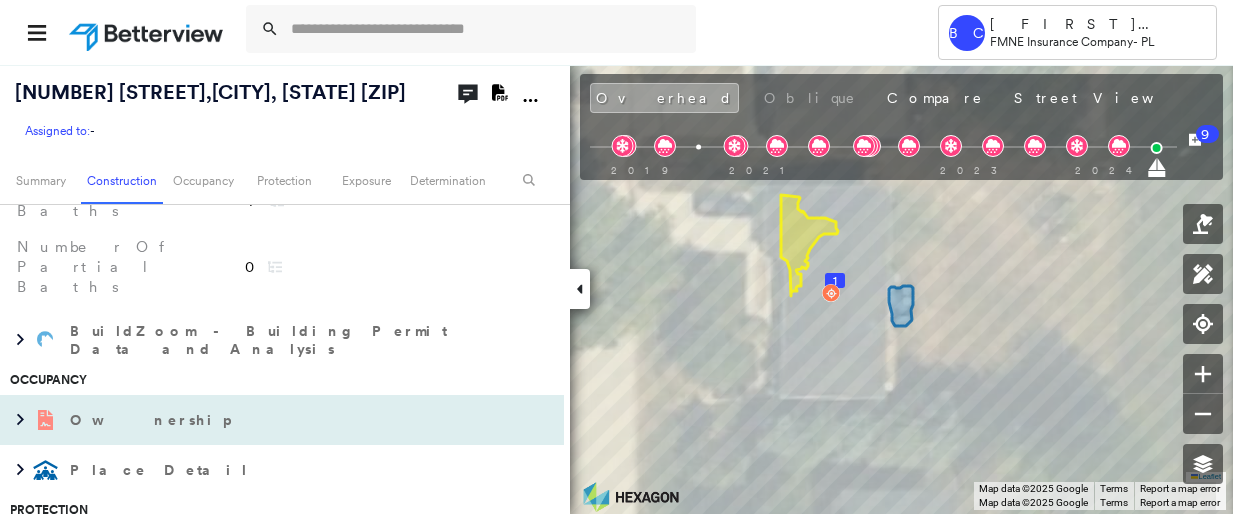 click on "Ownership" at bounding box center (152, 420) 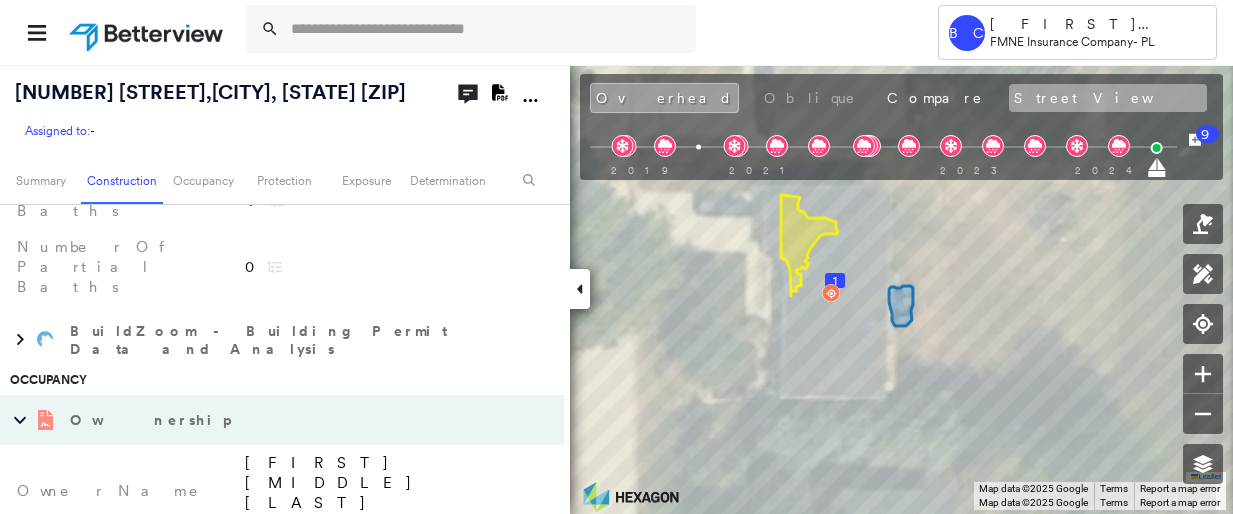 click on "Street View" at bounding box center (1108, 98) 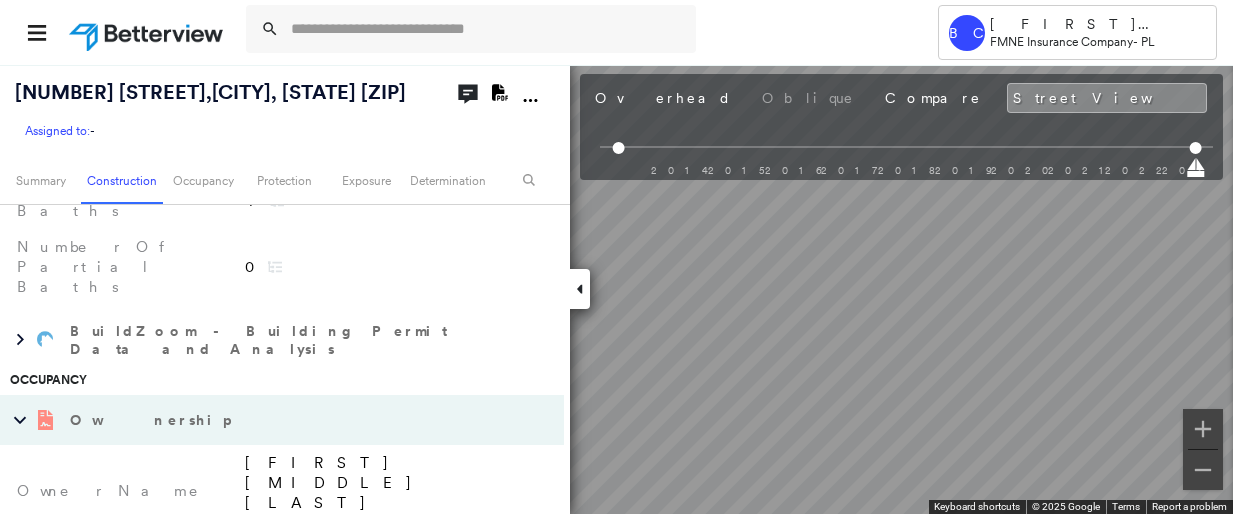 click on "Tower BC [LAST] FMNE Insurance Company - PL [NUMBER] [STREET] , [CITY], [STATE] Assigned to: - Assigned to: - Assigned to: - Open Comments Download PDF Report Summary Construction Occupancy Protection Exposure Determination Overhead Obliques Not Available ; Street View Roof Spotlight™ Index : [NUMBER] out of [NUMBER] [NUMBER] [NUMBER] [NUMBER] [NUMBER] [NUMBER] Building Roof Scores [NUMBER] Buildings Policy Information Flags : [NUMBER] ([NUMBER] cleared, [NUMBER] uncleared) Construction Roof Spotlights : Staining, General Wear Property Features : Yard Debris Roof Size & Shape : [NUMBER] building - Hip | Metal Panel Assessor and MLS Details Number Of Partial Baths [NUMBER] Number Of Baths [NUMBER] Number Of Bedrooms [NUMBER] Lot Square Footage [NUMBER] Number of Stories [NUMBER] Interior Square Footage [NUMBER] Year Built [YEAR] BuildZoom - Building Permit Data and Analysis Occupancy Ownership Last Sale Price N/A Last Sale Date [DATE] Owner Zip [ZIP] Owner State [STATE] Owner City [CITY] Owner Address [NUMBER] [STREET] Owner Name [FIRST] [LAST] Place Detail Protection Exposure Fire Path Hail [NUMBER] [NUMBER] [NUMBER] [NUMBER] [NUMBER]" at bounding box center [616, 257] 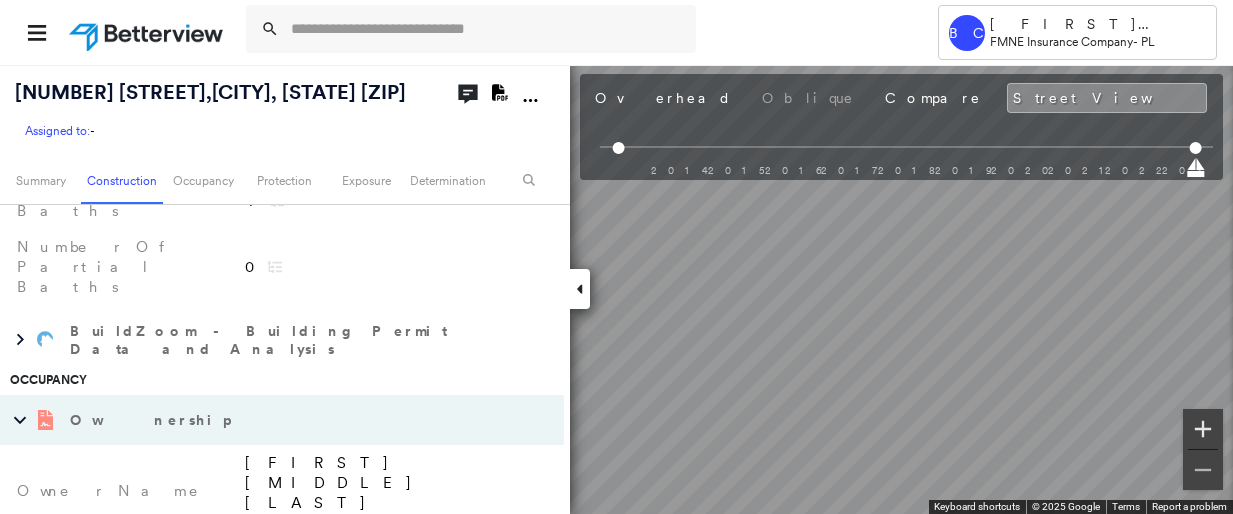 click at bounding box center [1203, 429] 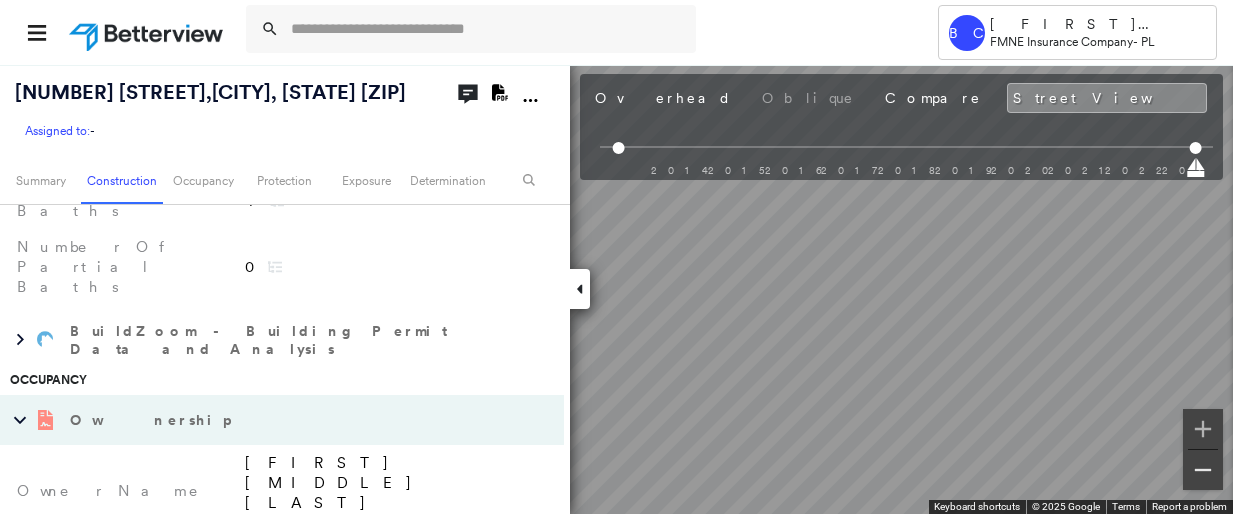click at bounding box center (1203, 470) 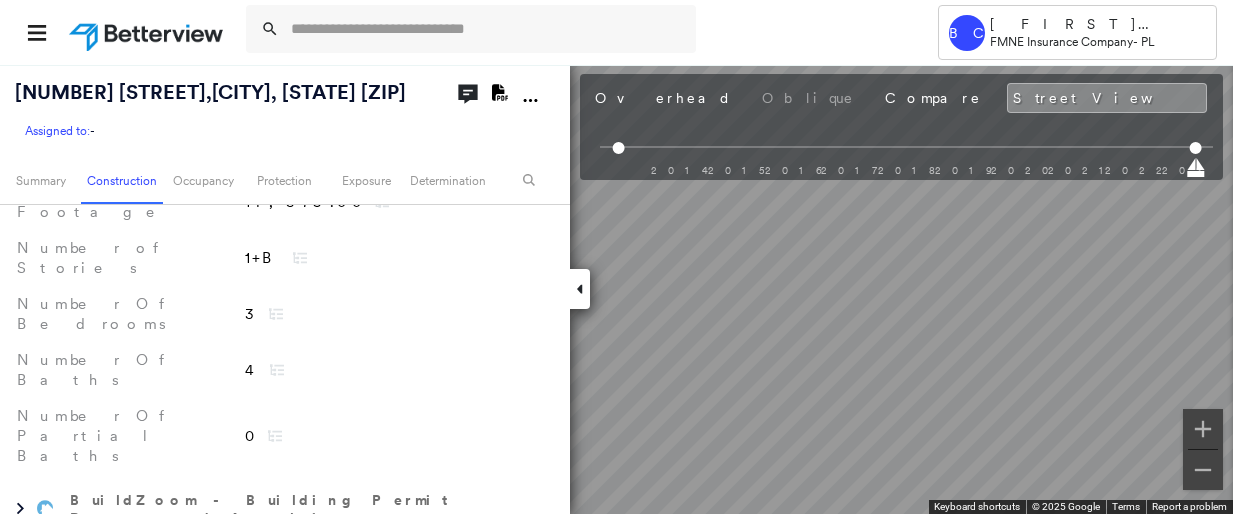 scroll, scrollTop: 800, scrollLeft: 0, axis: vertical 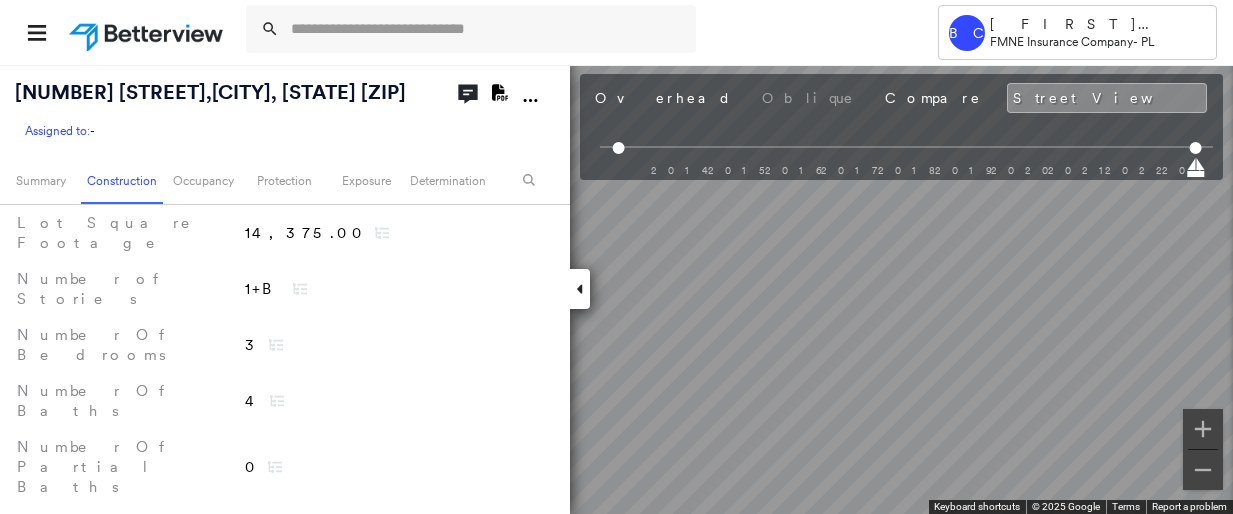 click on "[NUMBER] [STREET] , [CITY], [STATE] Assigned to: - Assigned to: - Assigned to: -" at bounding box center [231, 110] 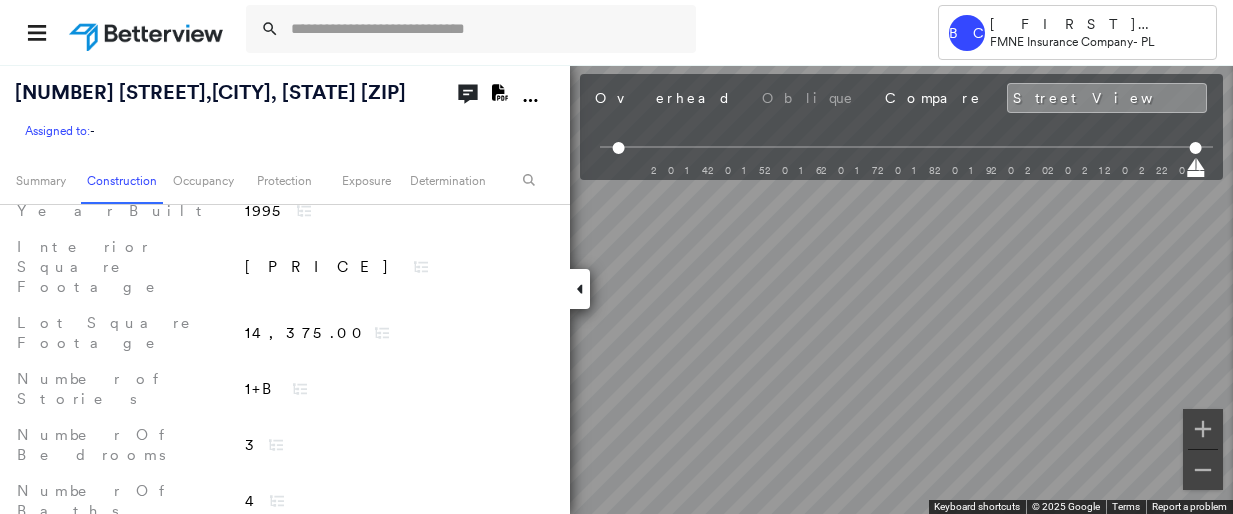 scroll, scrollTop: 600, scrollLeft: 0, axis: vertical 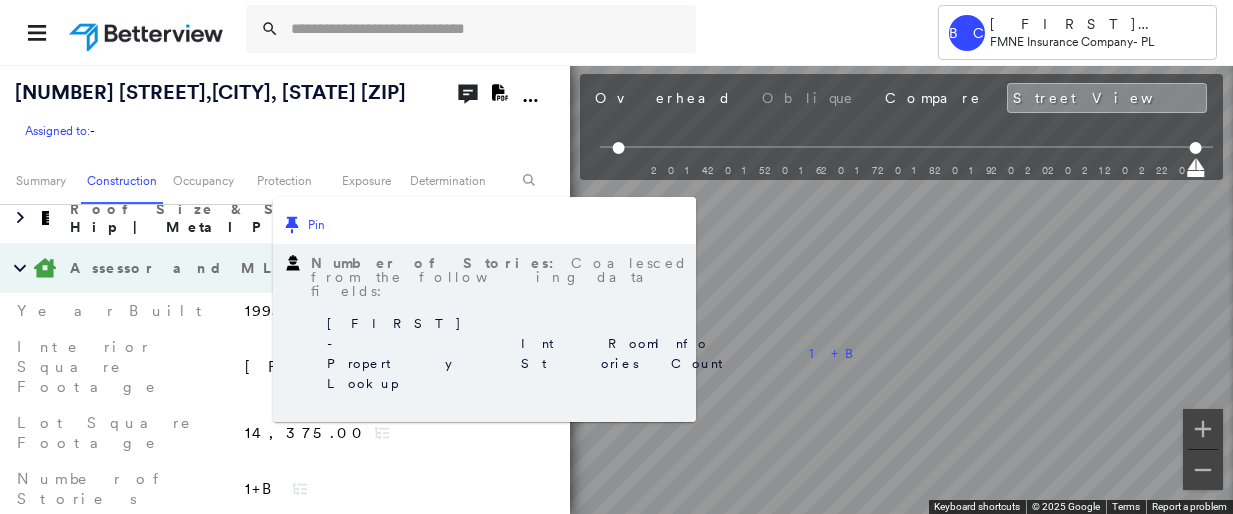 click on "[NUMBER] [STREET] , [CITY], [STATE] [ZIP]" at bounding box center (215, 92) 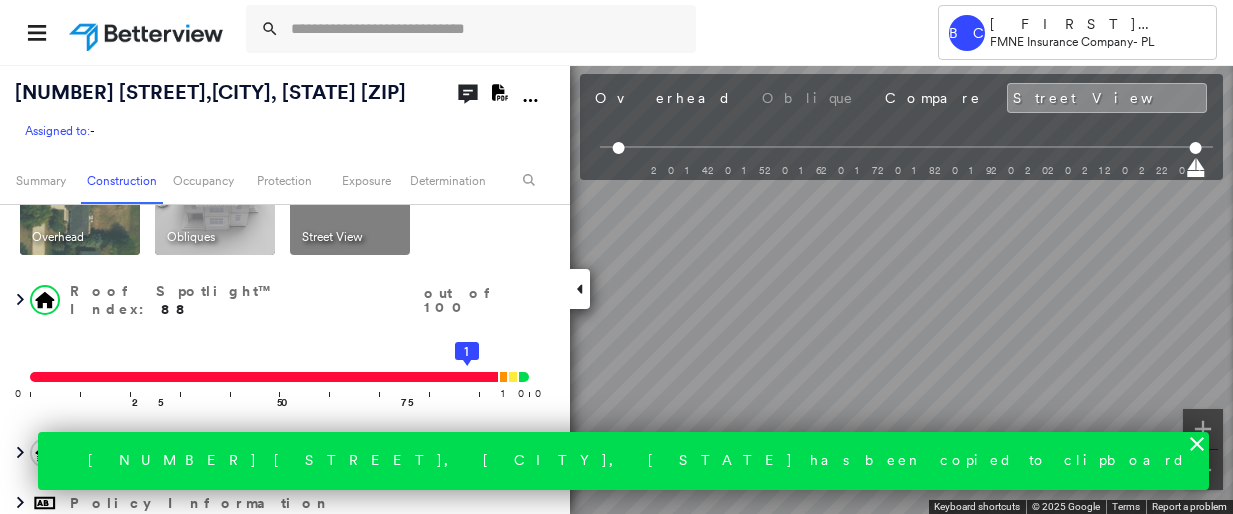 scroll, scrollTop: 0, scrollLeft: 0, axis: both 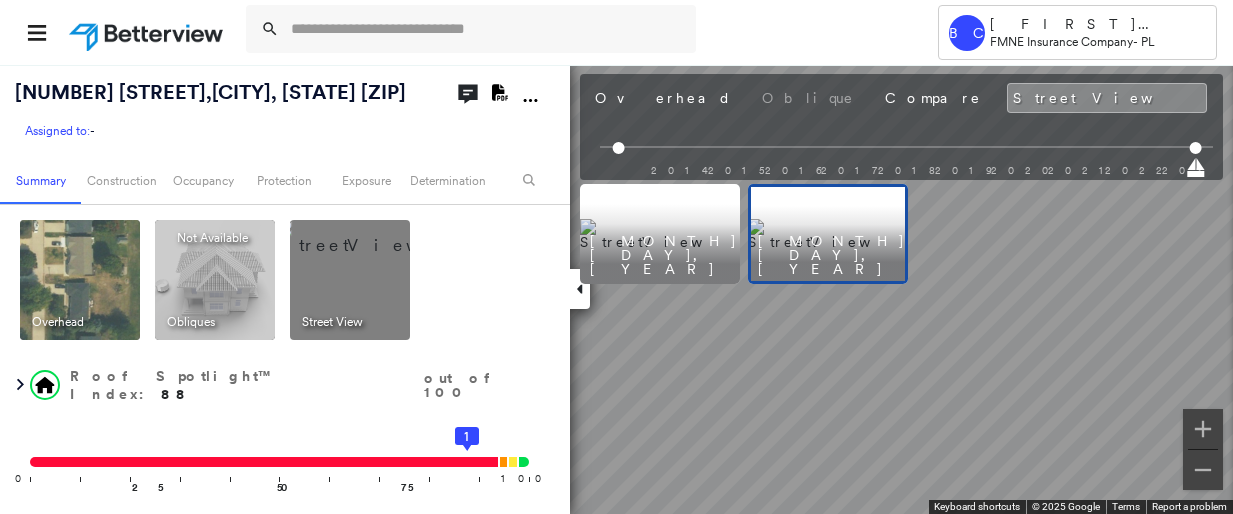 click on "Tower BC [LAST] FMNE Insurance Company - PL [NUMBER] [STREET] , [CITY], [STATE] Assigned to: - Assigned to: - Assigned to: - Open Comments Download PDF Report Summary Construction Occupancy Protection Exposure Determination Overhead Obliques Not Available ; Street View Roof Spotlight™ Index : [NUMBER] out of [NUMBER] [NUMBER] [NUMBER] [NUMBER] [NUMBER] [NUMBER] Building Roof Scores [NUMBER] Buildings Policy Information Flags : [NUMBER] ([NUMBER] cleared, [NUMBER] uncleared) Construction Roof Spotlights : Staining, General Wear Property Features : Yard Debris Roof Size & Shape : [NUMBER] building - Hip | Metal Panel Assessor and MLS Details Number Of Partial Baths [NUMBER] Number Of Baths [NUMBER] Number Of Bedrooms [NUMBER] Lot Square Footage [NUMBER] Number of Stories [NUMBER] Interior Square Footage [NUMBER] Year Built [YEAR] BuildZoom - Building Permit Data and Analysis Occupancy Ownership Last Sale Price N/A Last Sale Date [DATE] Owner Zip [ZIP] Owner State [STATE] Owner City [CITY] Owner Address [NUMBER] [STREET] Owner Name [FIRST] [LAST] Place Detail Protection Exposure Fire Path Hail [NUMBER] [NUMBER] [NUMBER] [NUMBER] [NUMBER]" at bounding box center (616, 257) 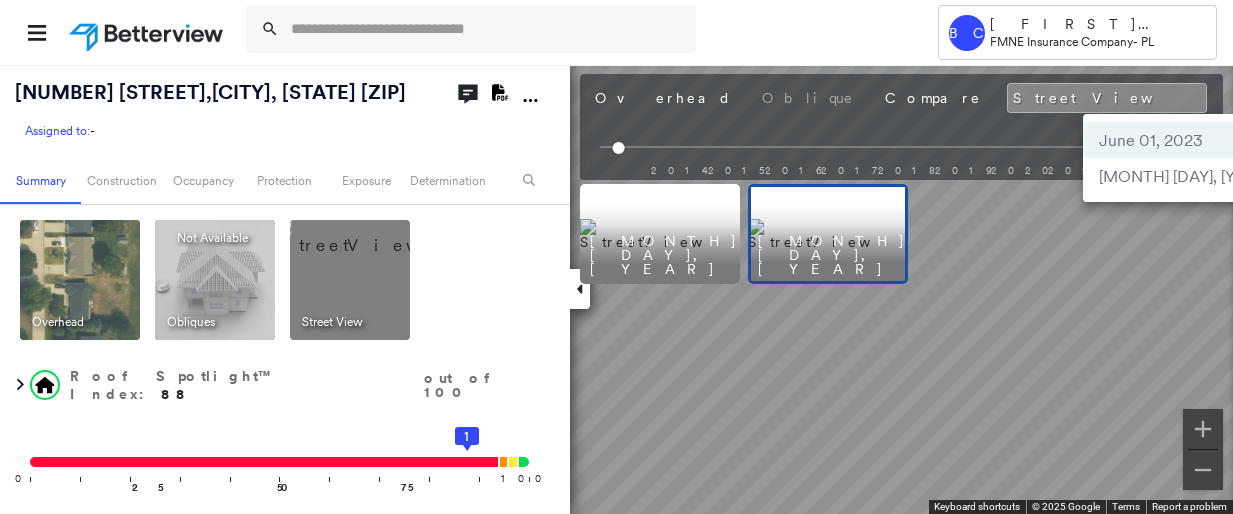 click at bounding box center (616, 257) 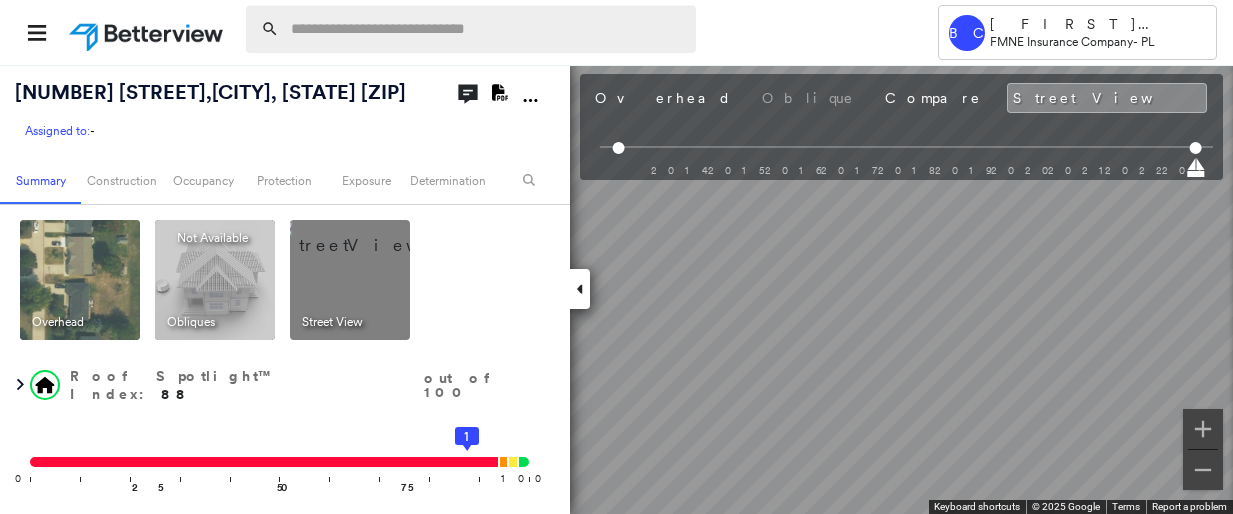 click at bounding box center [487, 29] 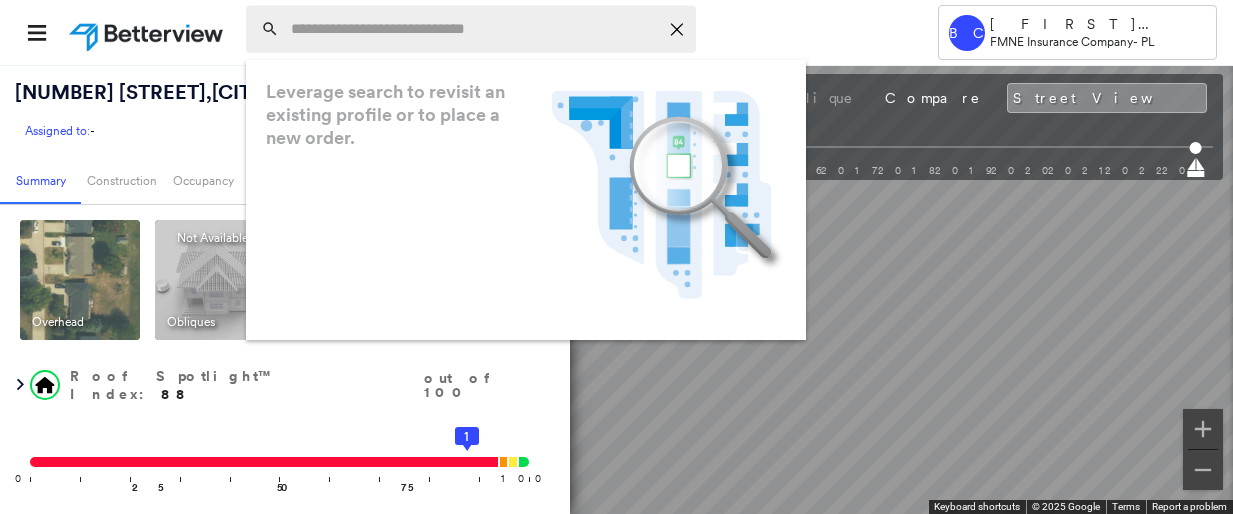 click at bounding box center (474, 29) 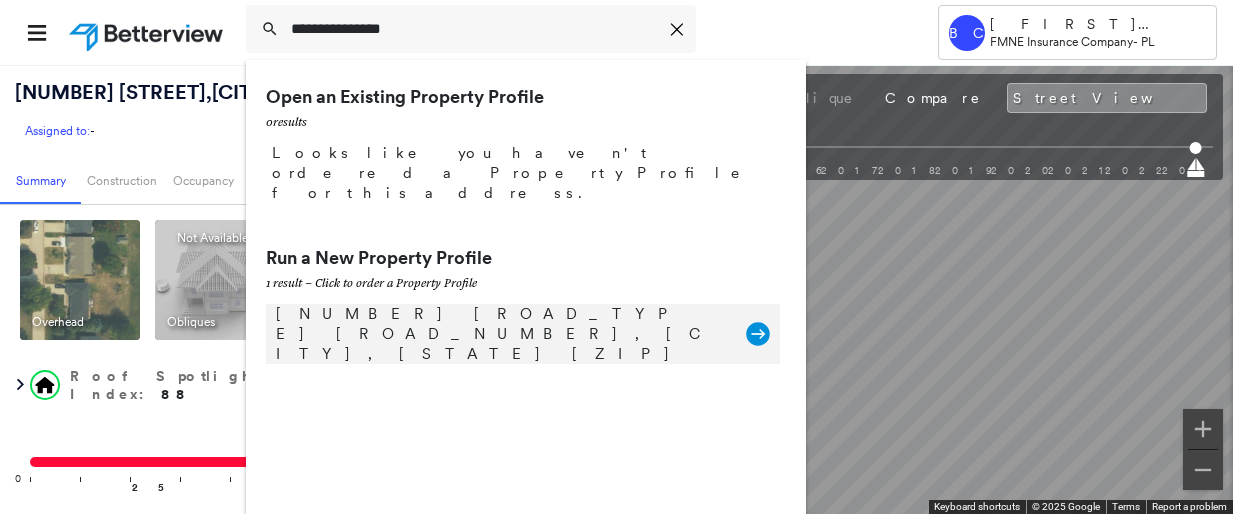 type on "**********" 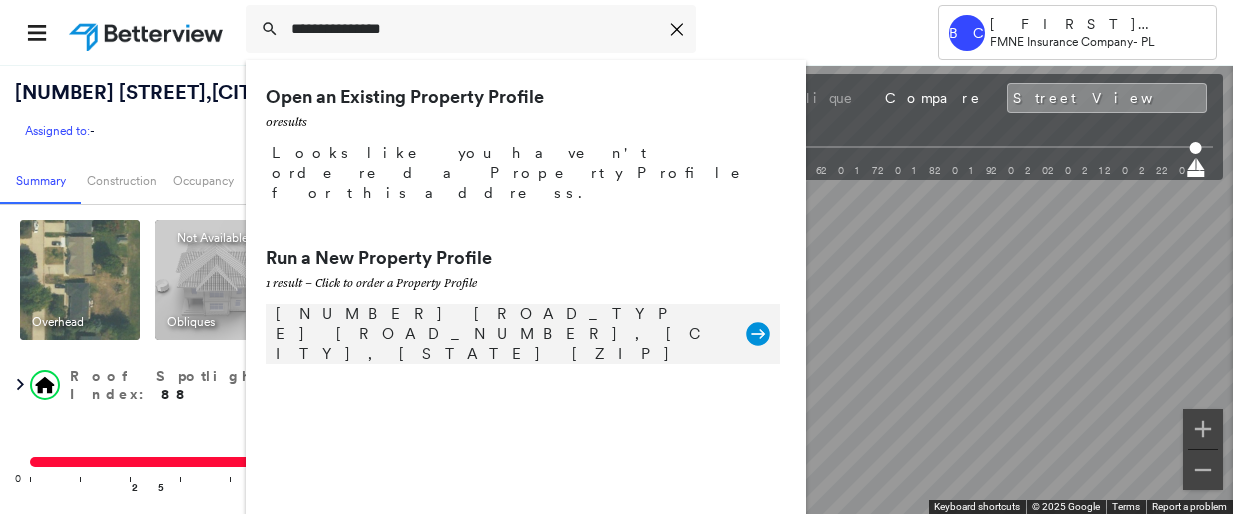 click on "[NUMBER] [ROAD_TYPE] [ROAD_NUMBER], [CITY], [STATE] [ZIP]" at bounding box center (501, 334) 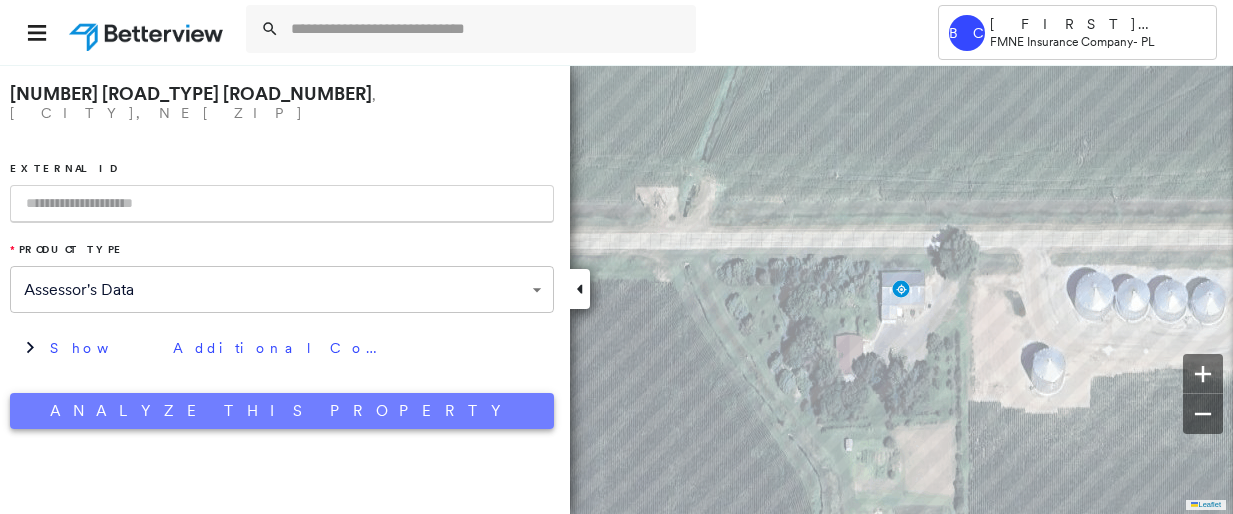 click on "Analyze This Property" at bounding box center [282, 411] 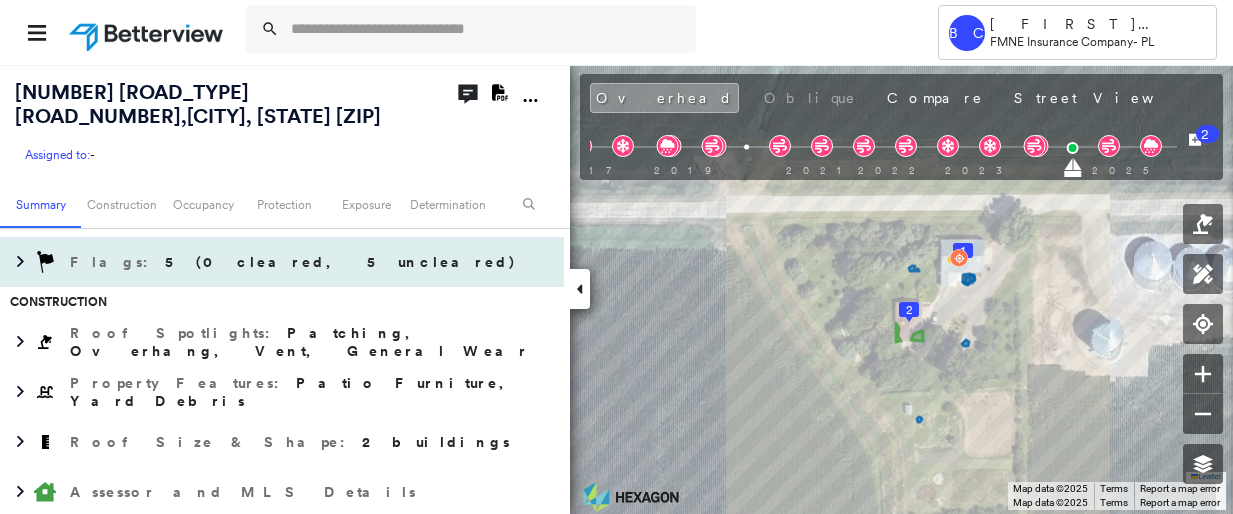 scroll, scrollTop: 500, scrollLeft: 0, axis: vertical 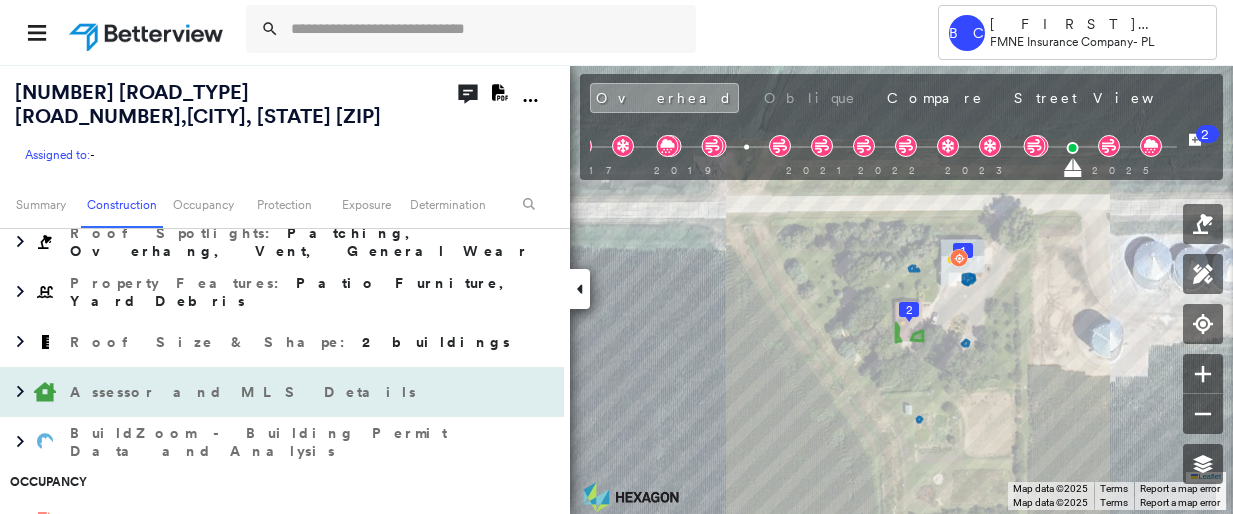 click on "Assessor and MLS Details" at bounding box center [245, 392] 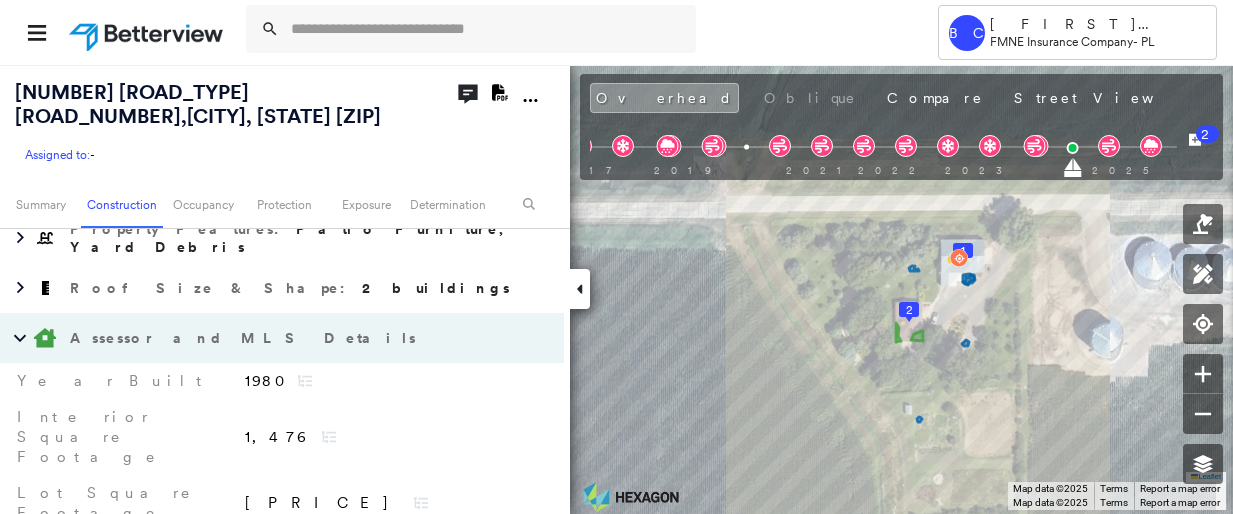 scroll, scrollTop: 600, scrollLeft: 0, axis: vertical 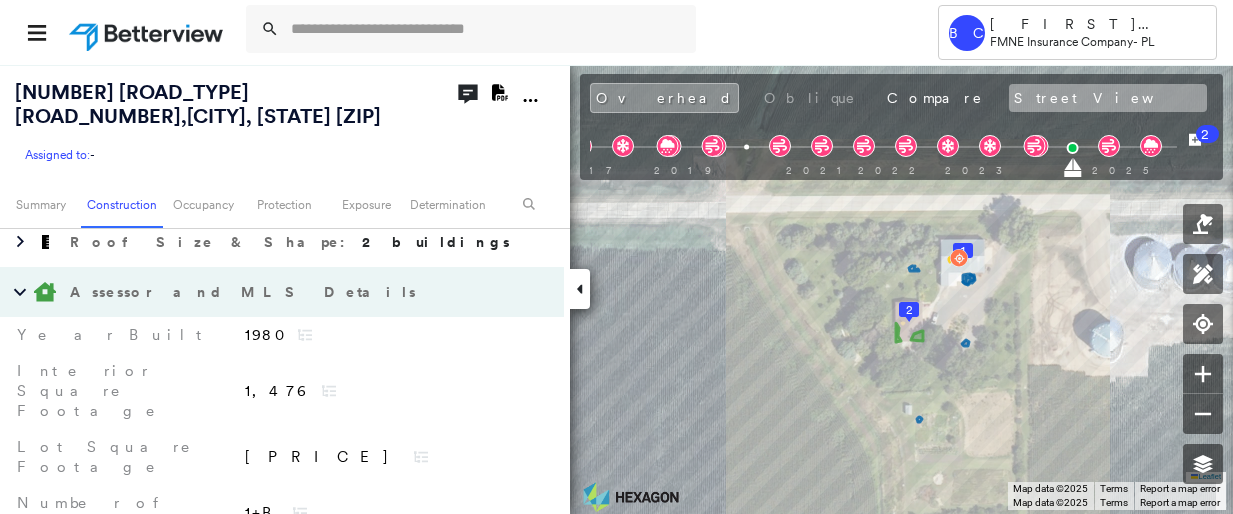 click on "Street View" at bounding box center [1108, 98] 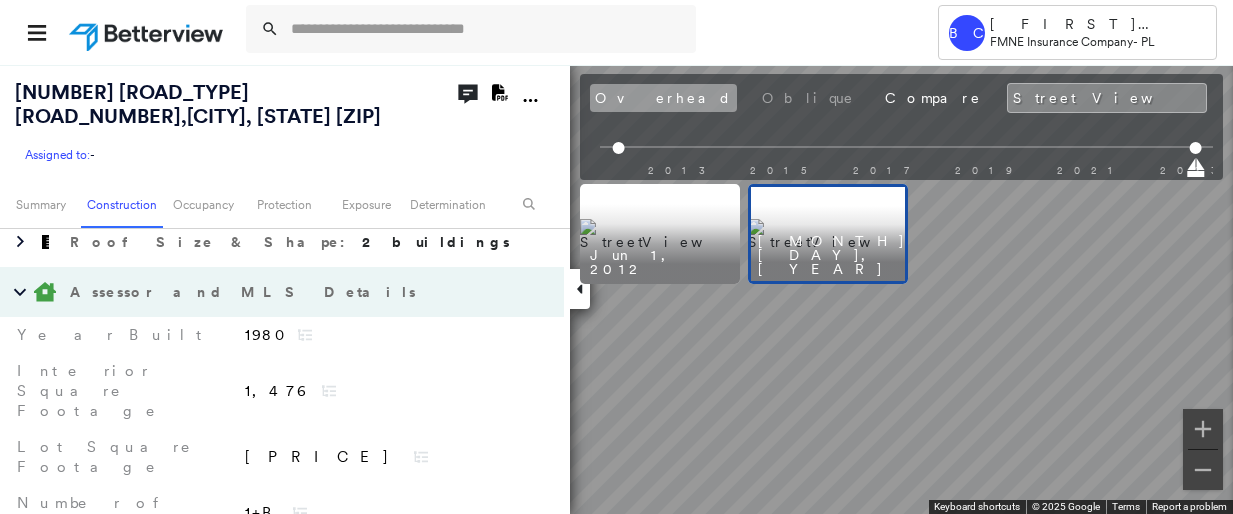 click on "Overhead" at bounding box center (663, 98) 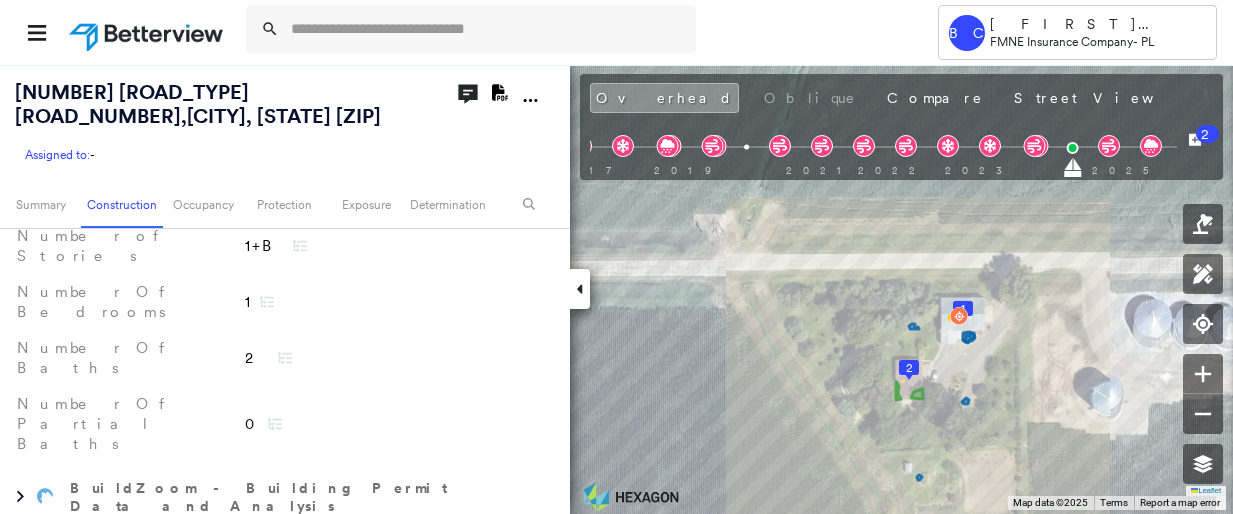 scroll, scrollTop: 900, scrollLeft: 0, axis: vertical 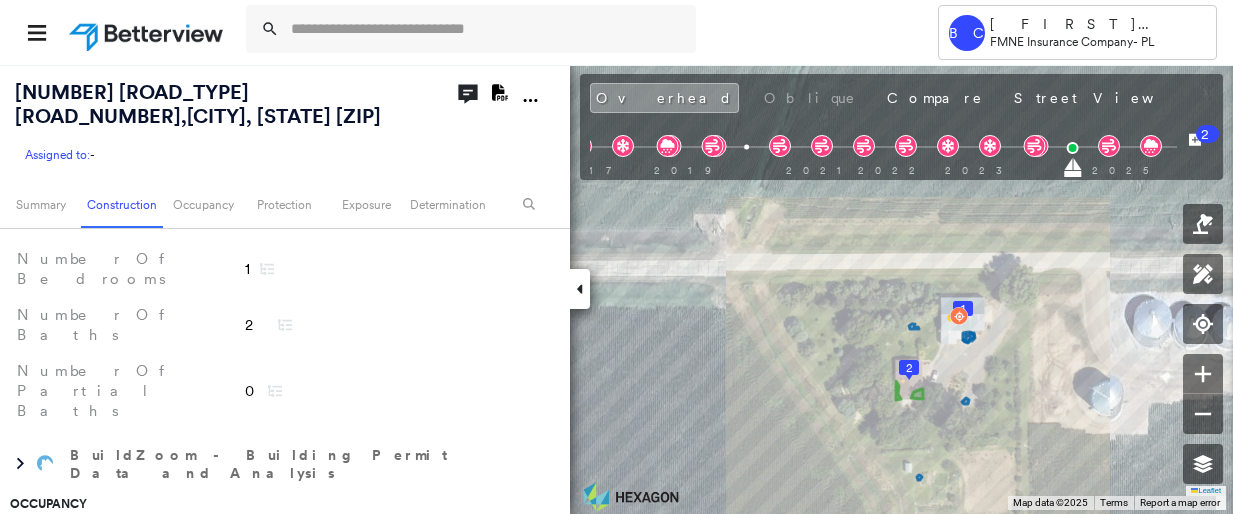 click on "Ownership" at bounding box center [262, 544] 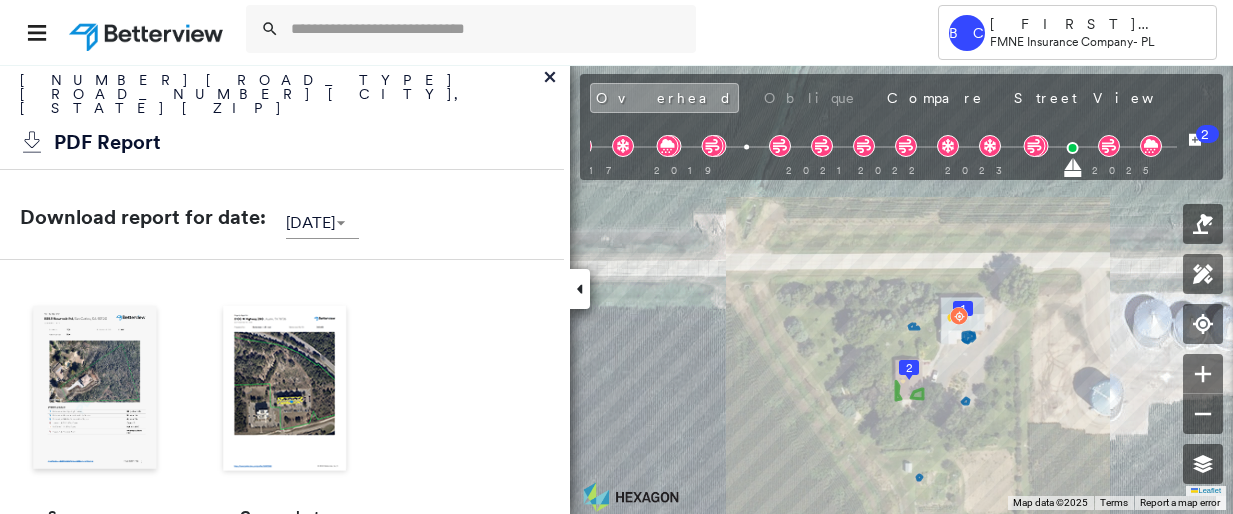 scroll, scrollTop: 0, scrollLeft: 0, axis: both 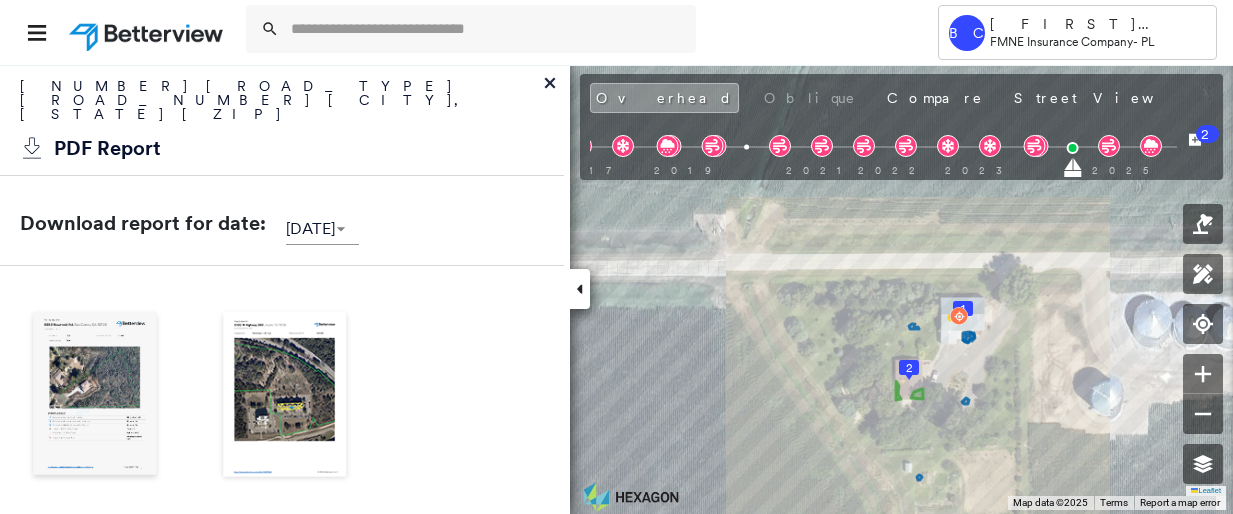 click at bounding box center (95, 396) 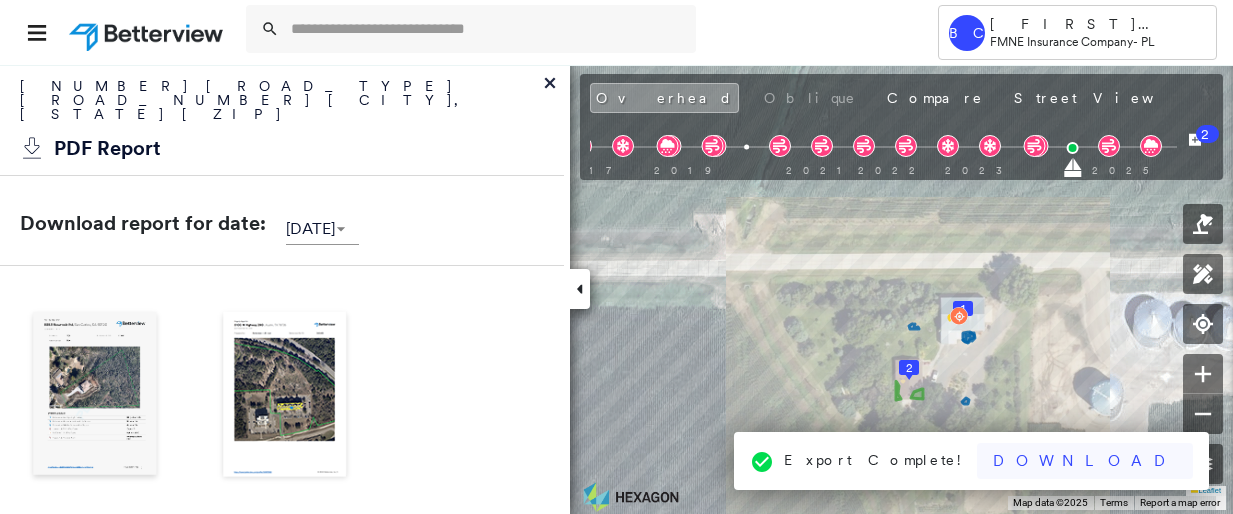 click on "Download" at bounding box center (1085, 461) 